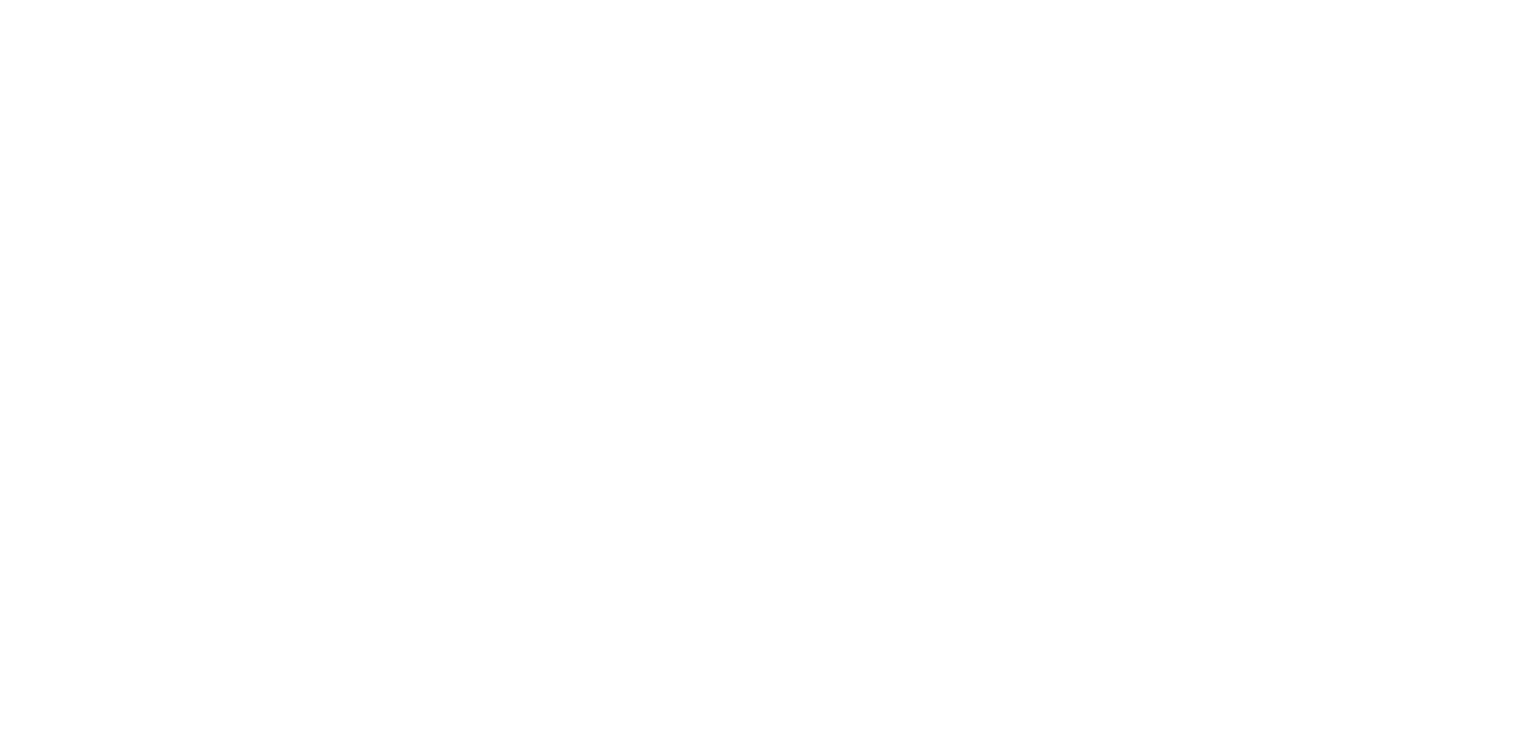 scroll, scrollTop: 0, scrollLeft: 0, axis: both 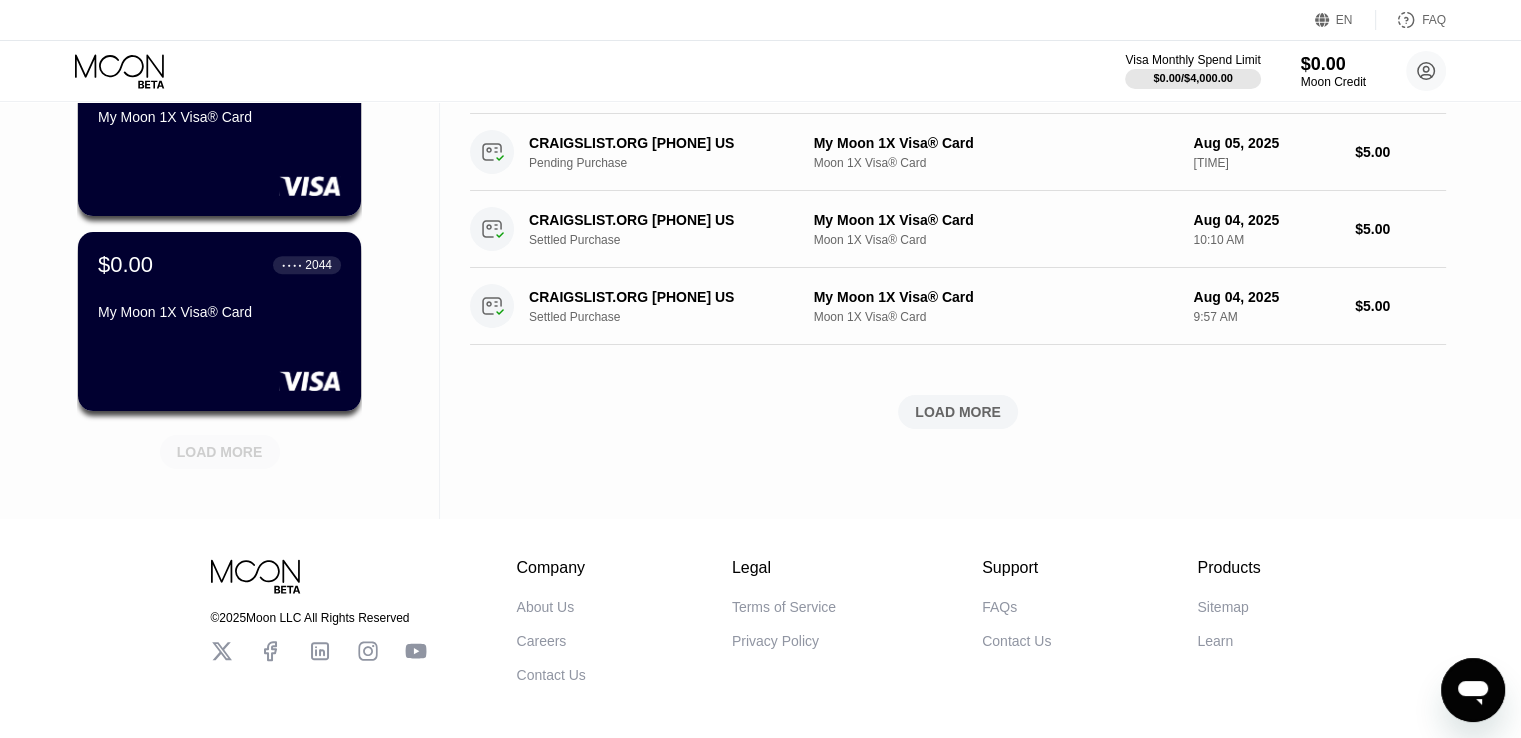 click on "LOAD MORE" at bounding box center [220, 452] 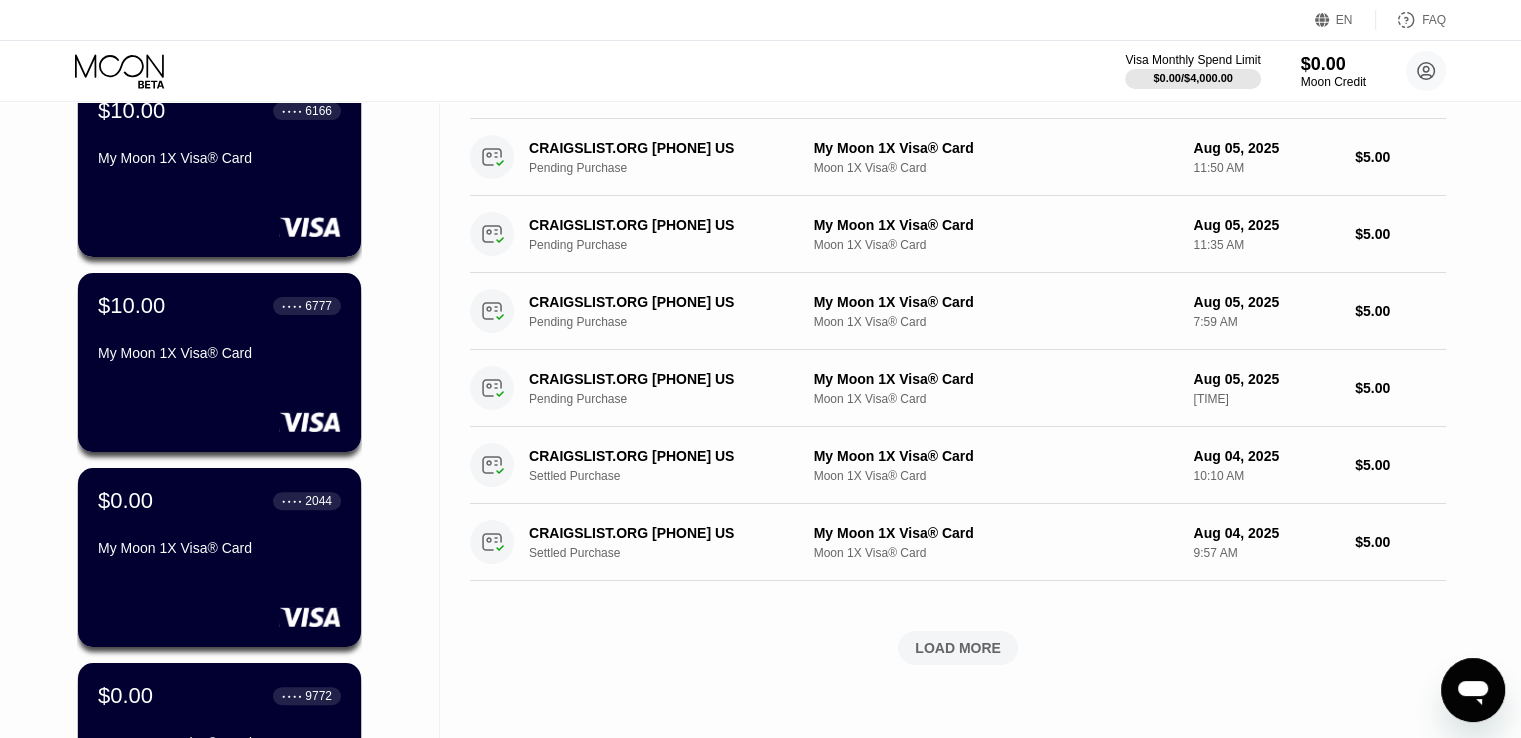 scroll, scrollTop: 500, scrollLeft: 0, axis: vertical 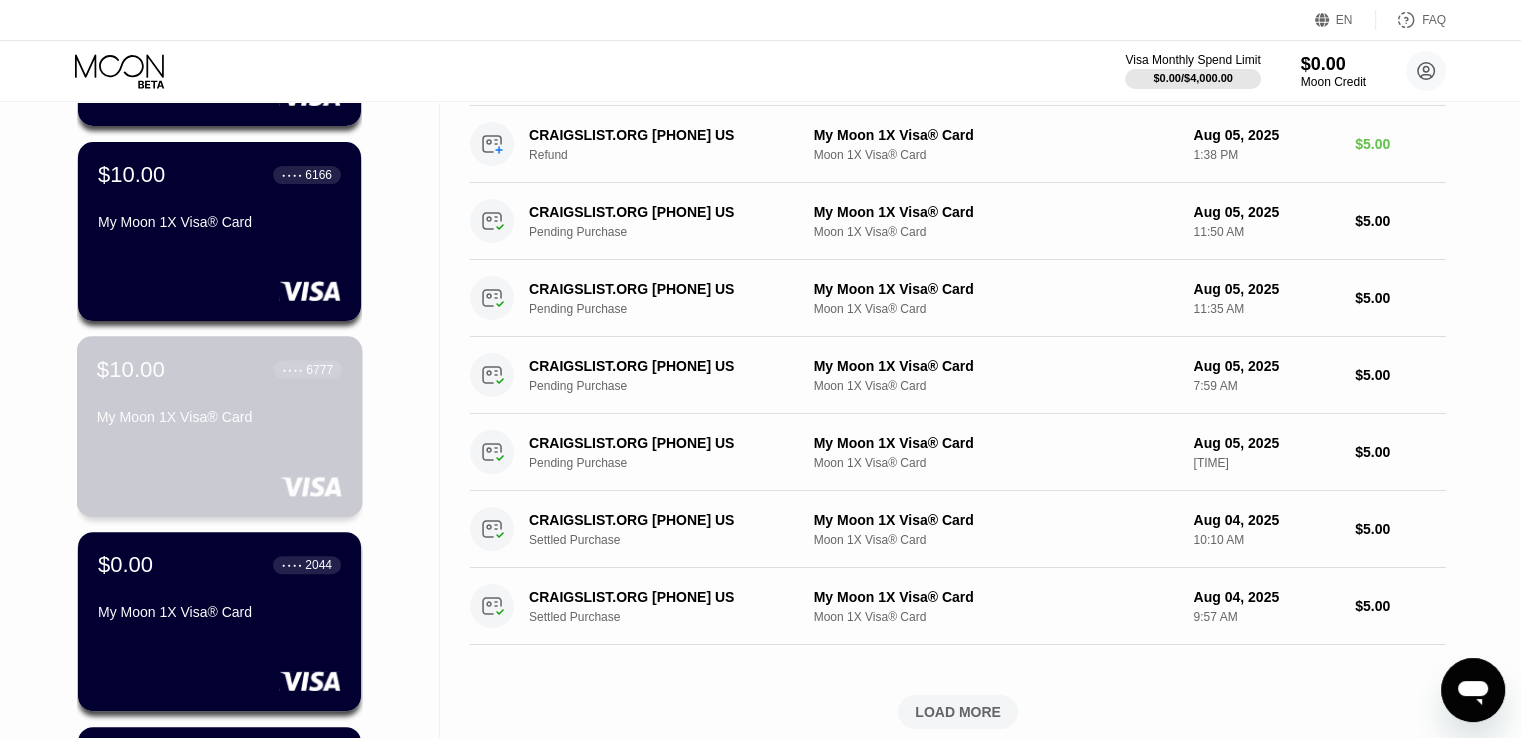 click on "My Moon 1X Visa® Card" at bounding box center (219, 417) 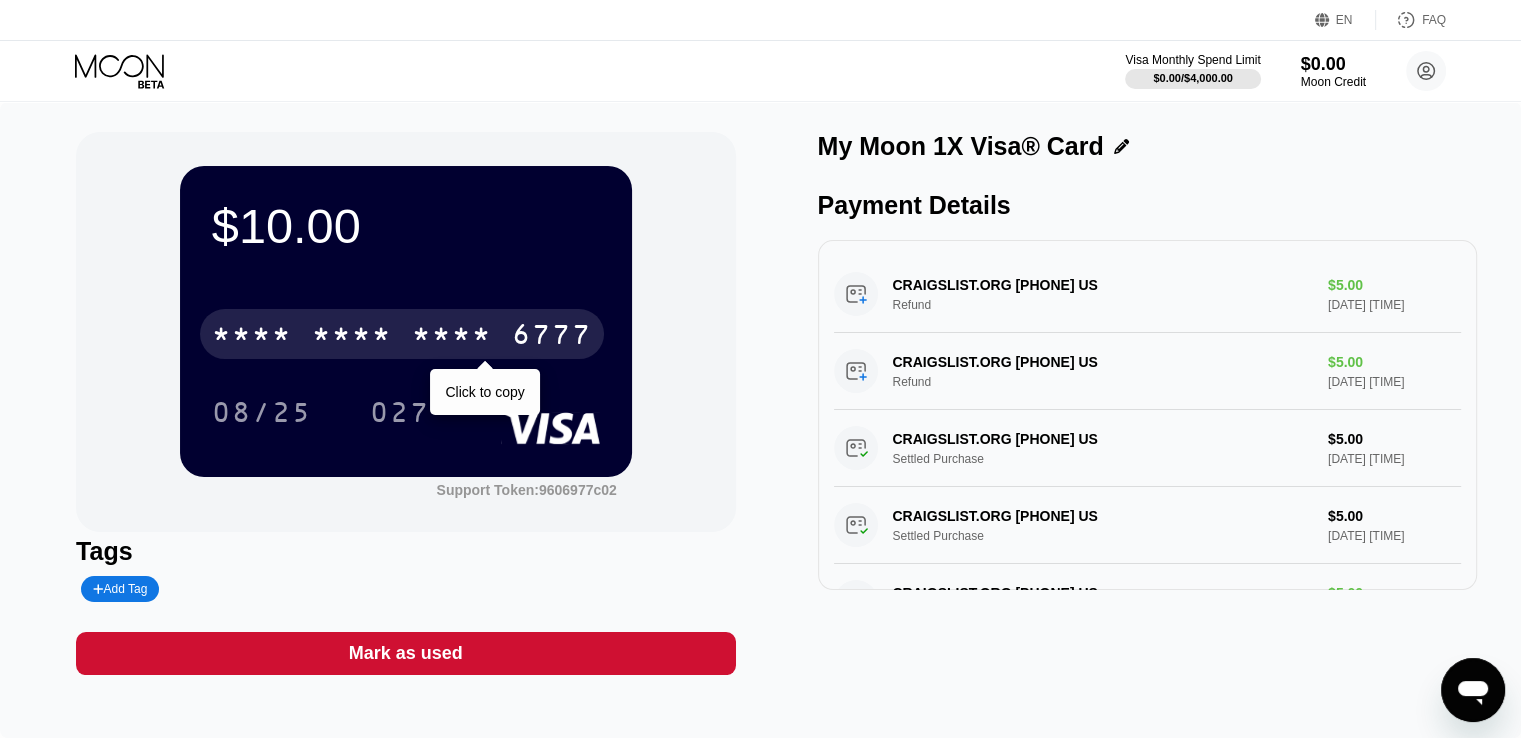 click on "* * * *" at bounding box center [352, 337] 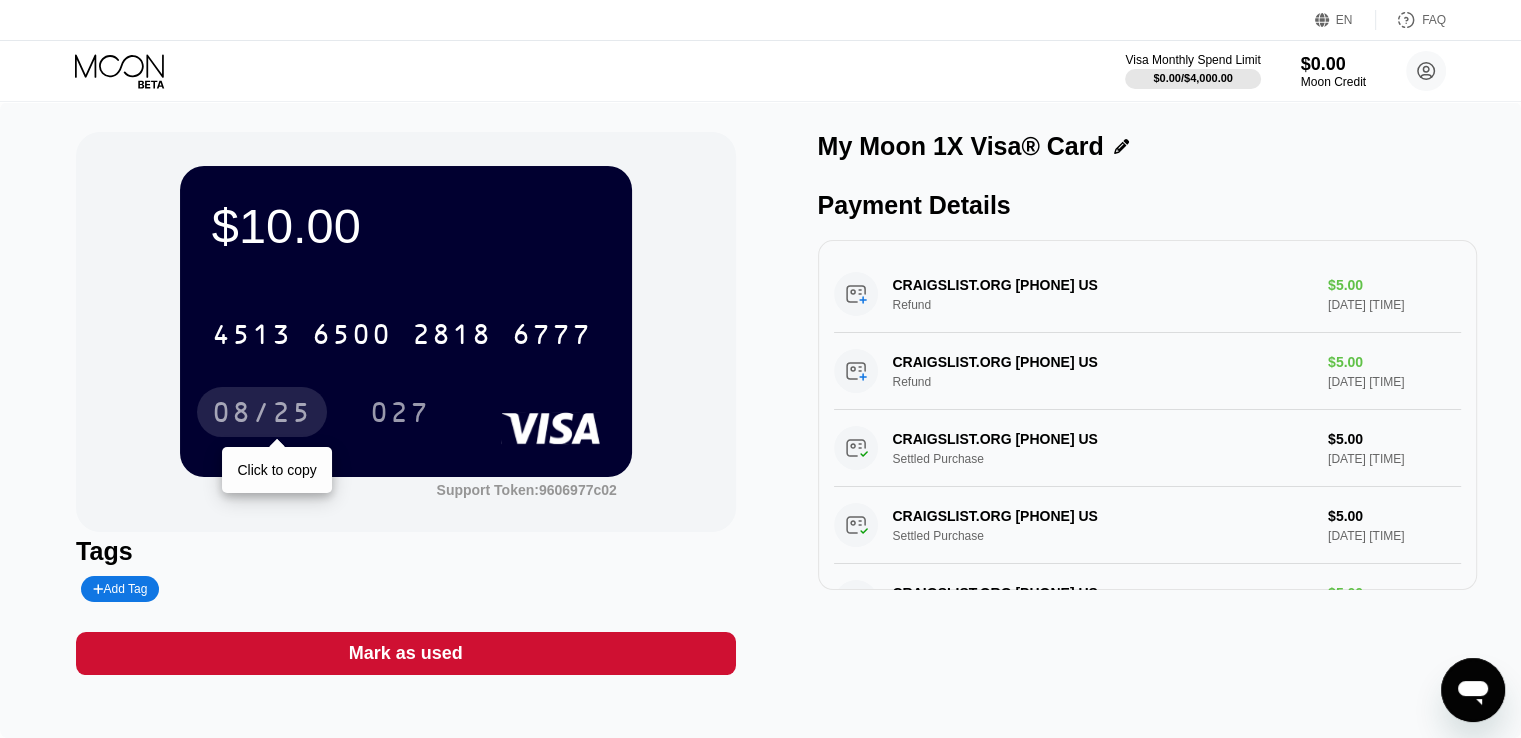 click on "08/25" at bounding box center (262, 415) 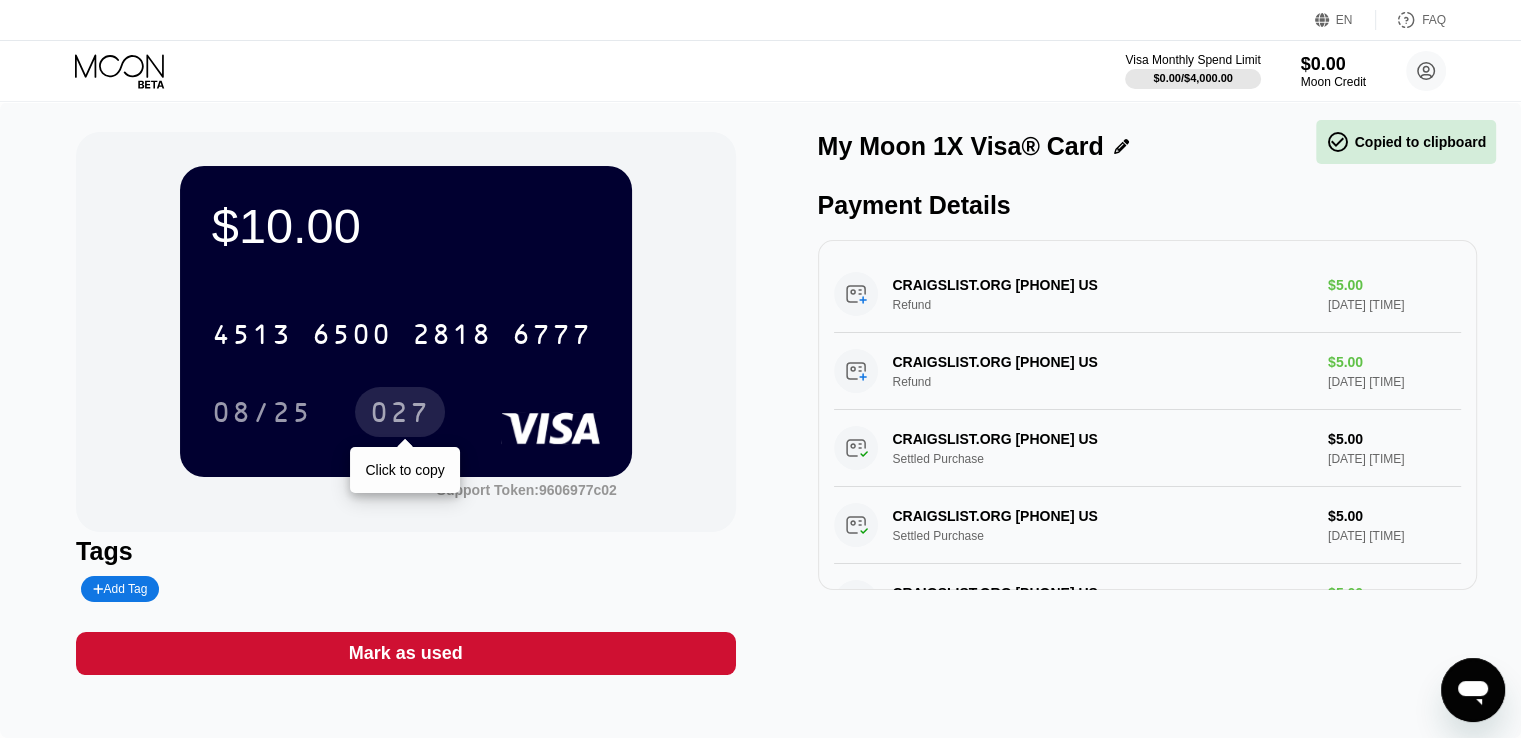 click on "027" at bounding box center (400, 415) 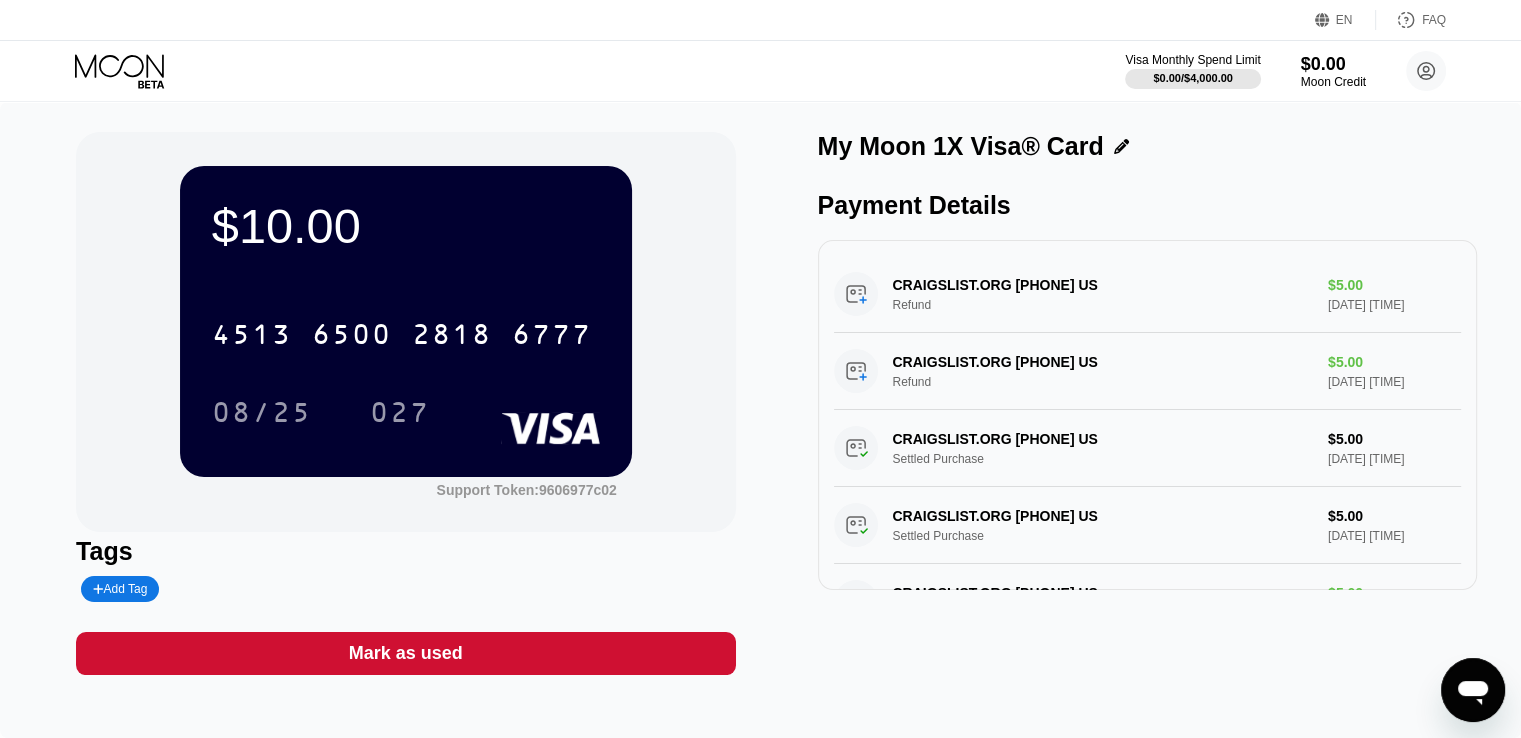 click 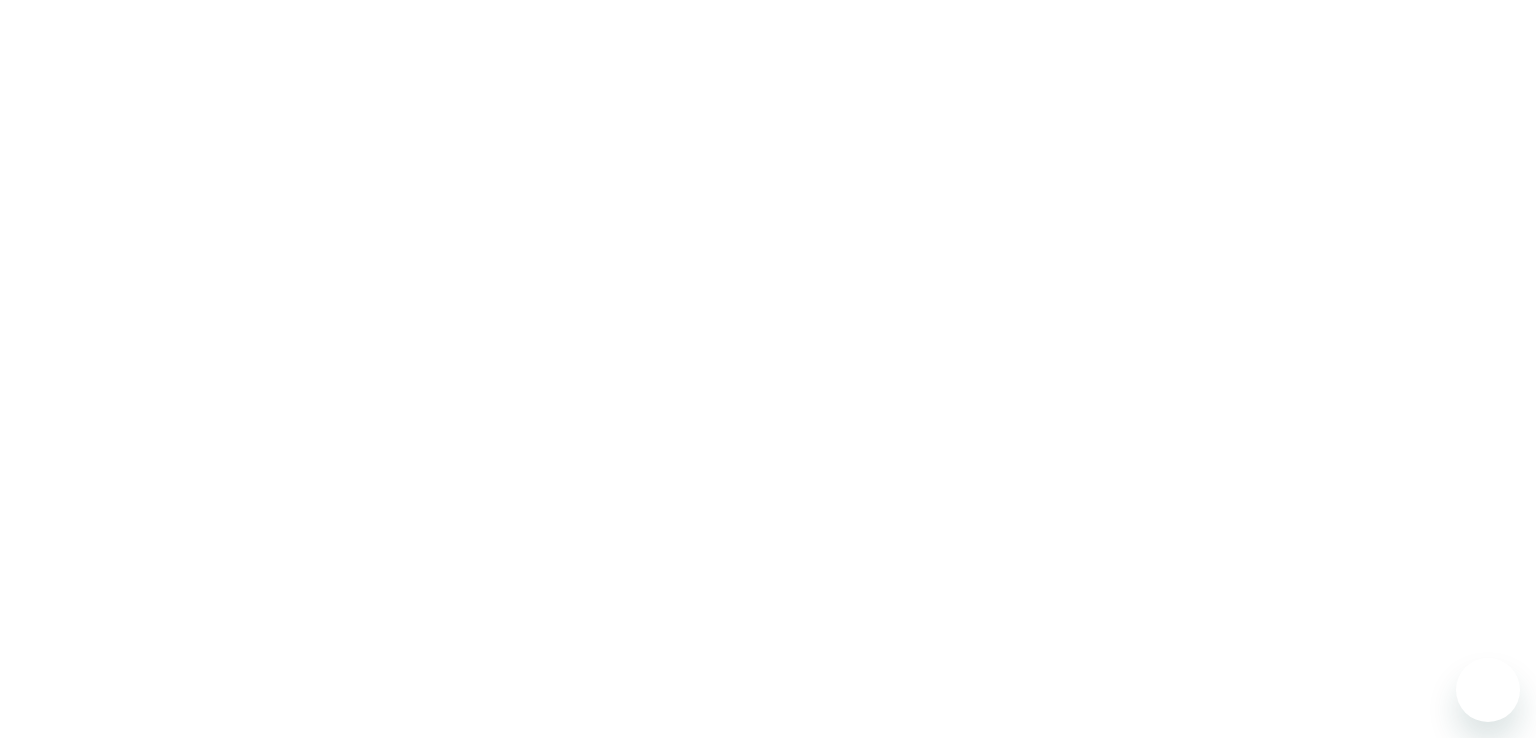 scroll, scrollTop: 0, scrollLeft: 0, axis: both 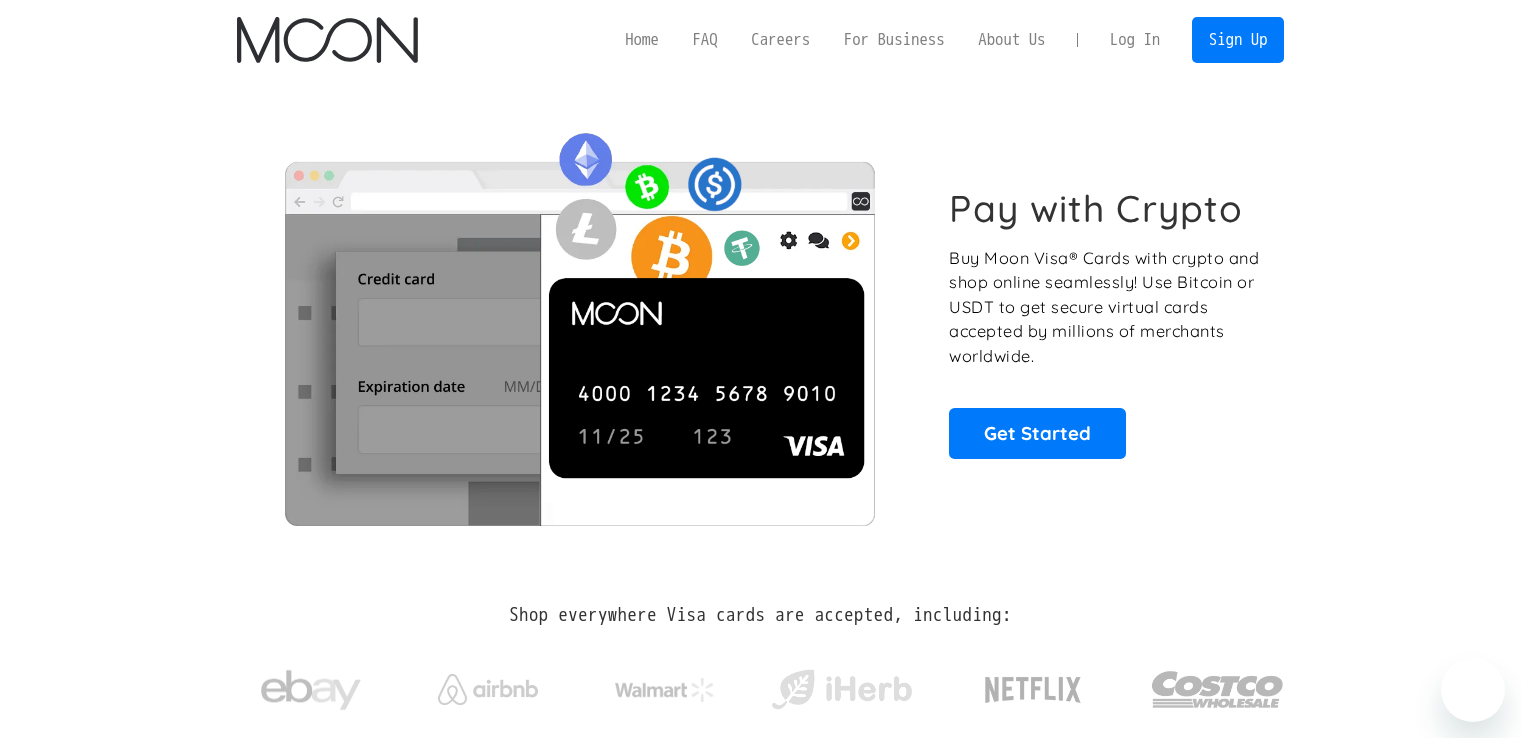 click on "Log In" at bounding box center [1135, 40] 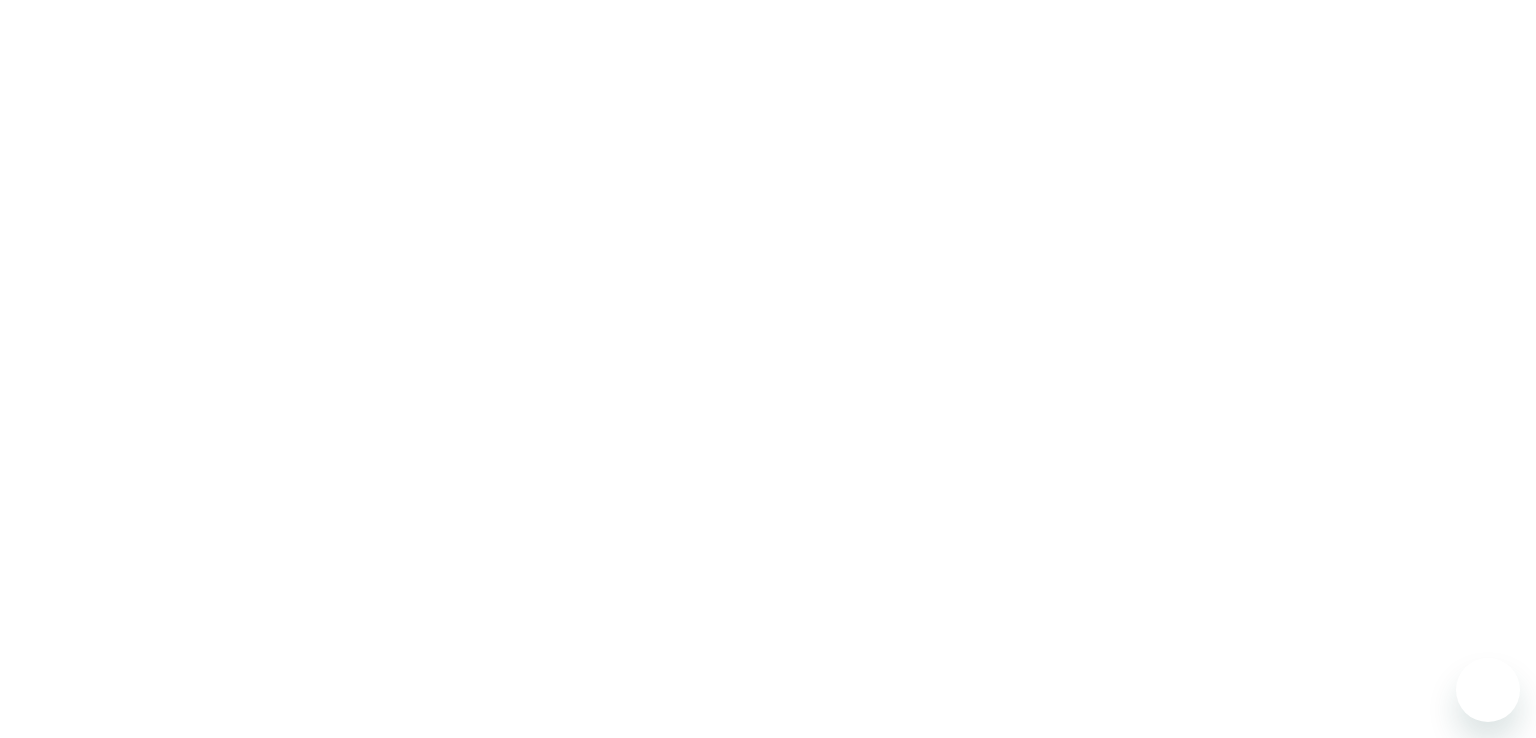 scroll, scrollTop: 0, scrollLeft: 0, axis: both 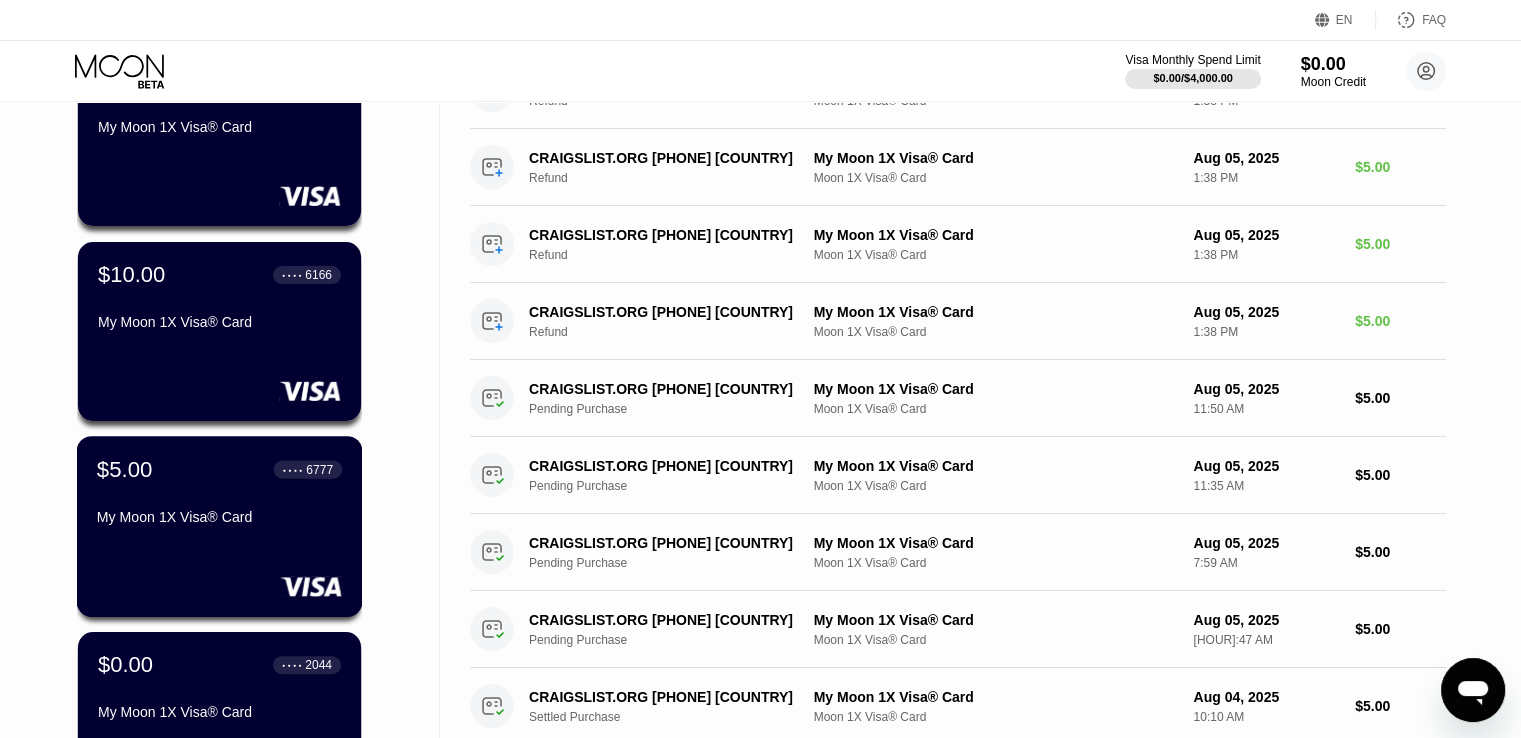 click on "$5.00 ● ● ● ● 6777 My Moon 1X Visa® Card" at bounding box center [219, 494] 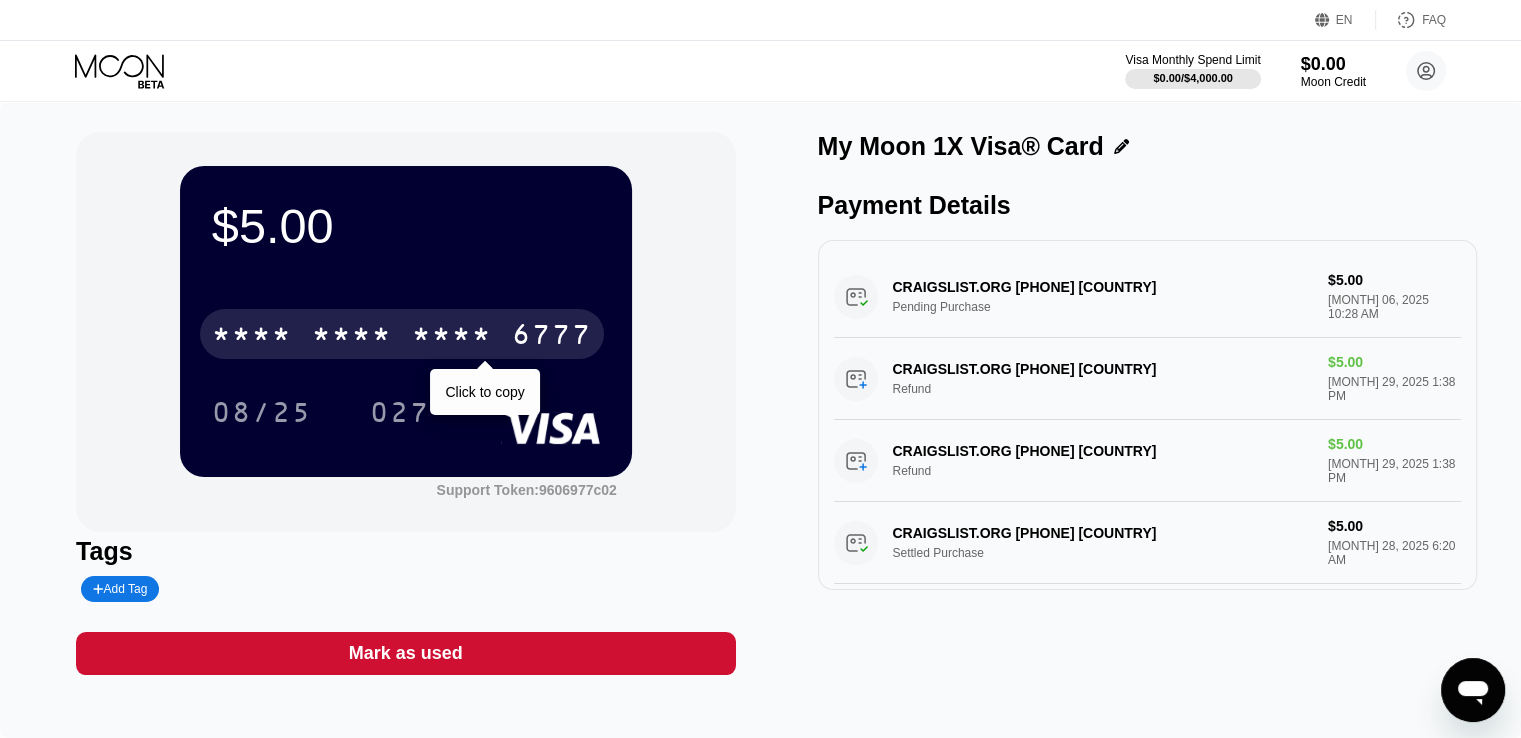 click on "* * * *" at bounding box center [352, 337] 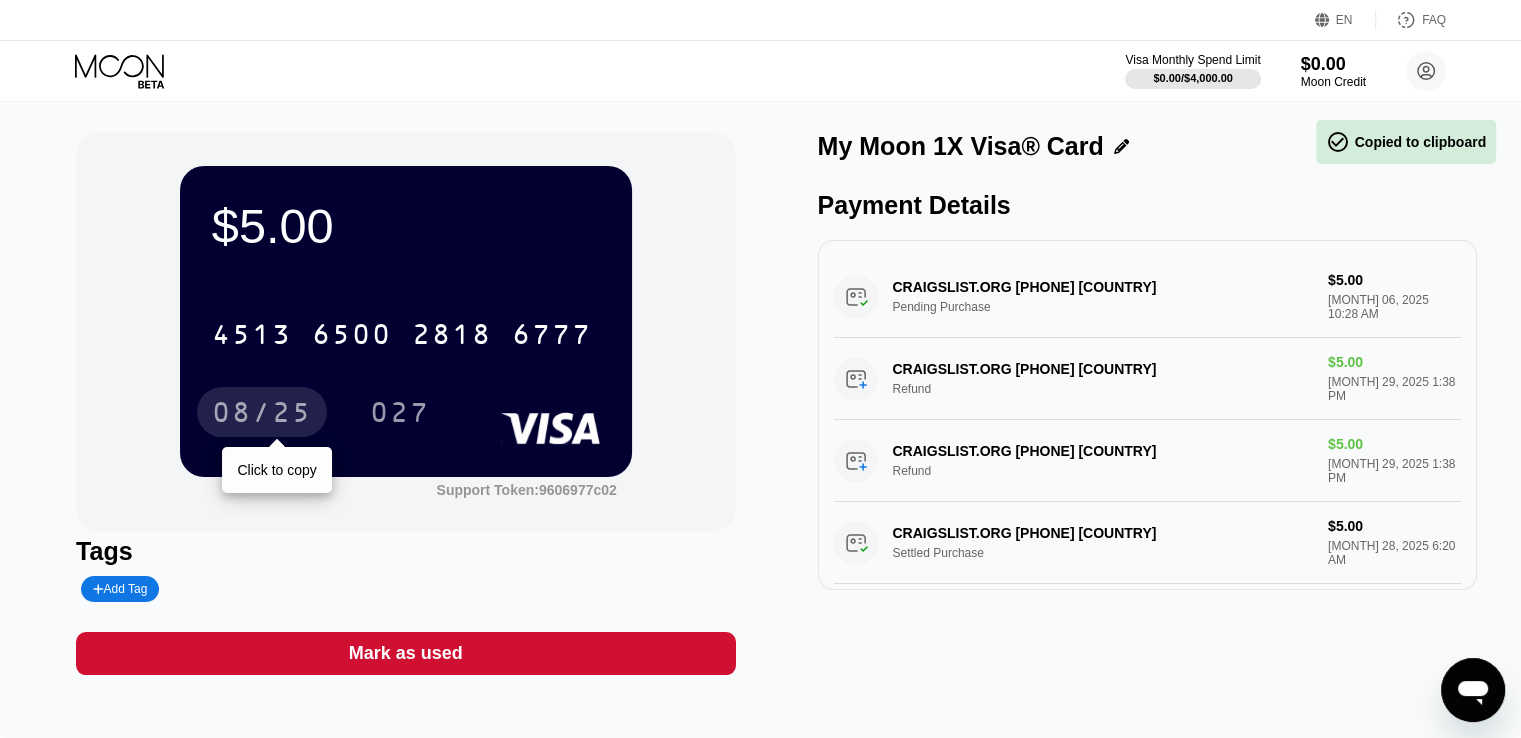click on "08/25" at bounding box center (262, 415) 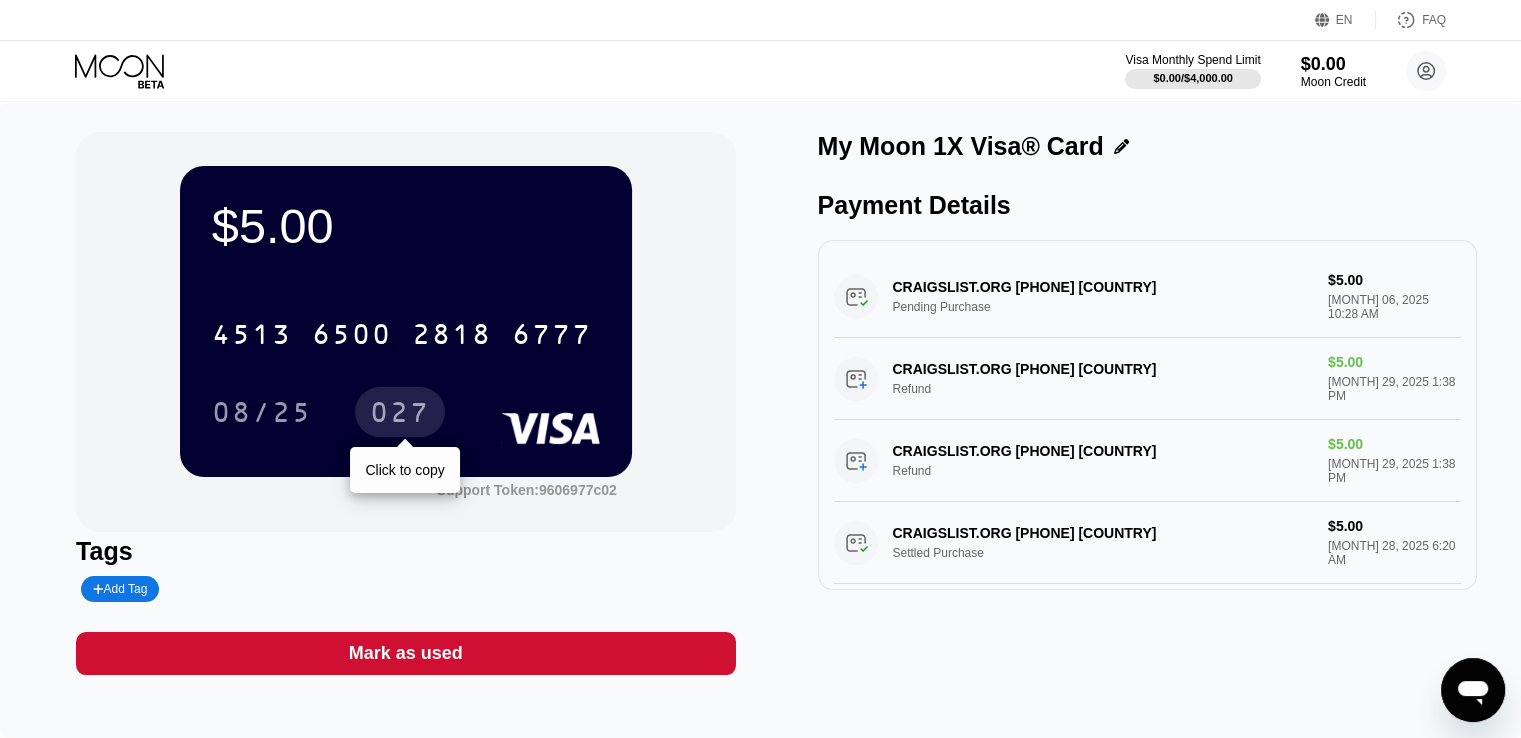 click on "027" at bounding box center [400, 415] 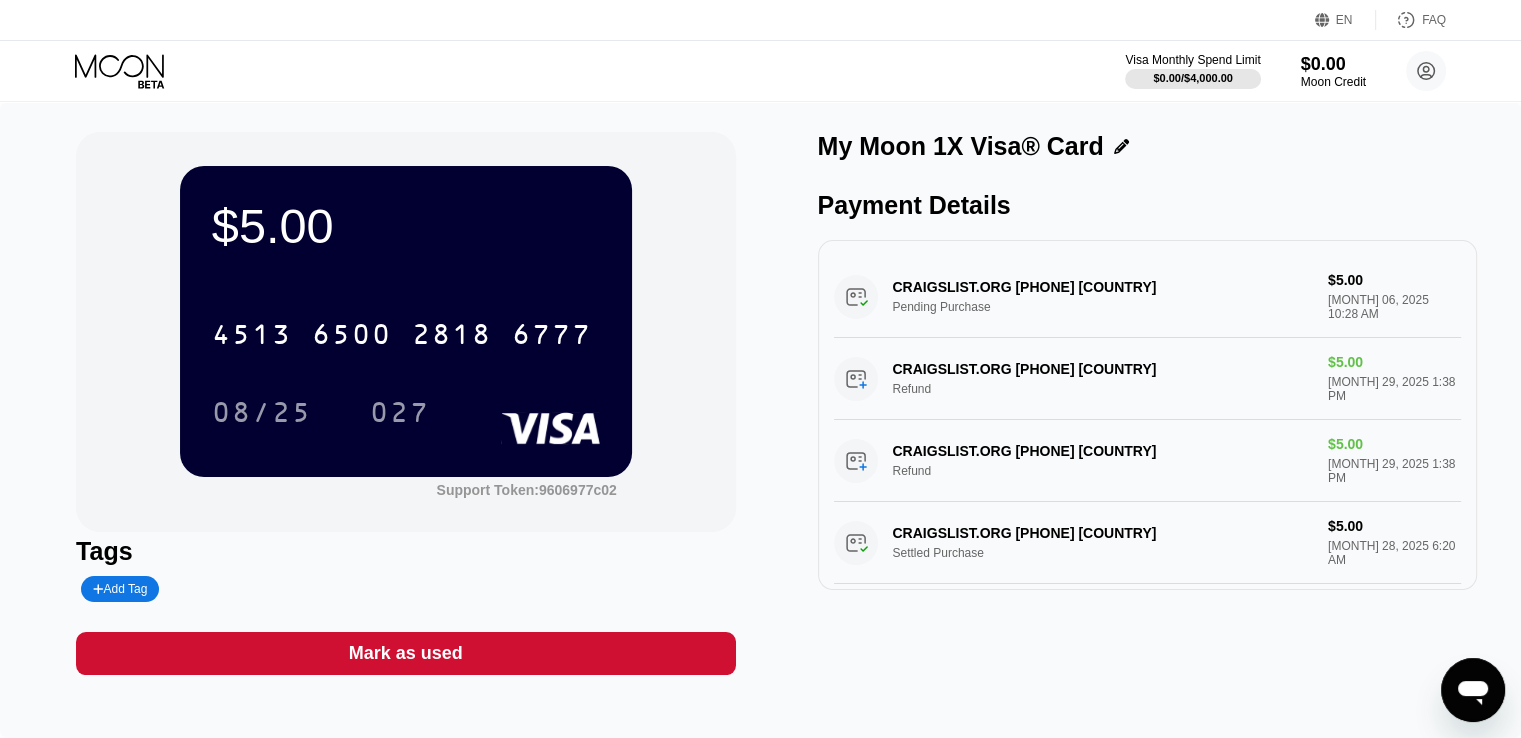 click 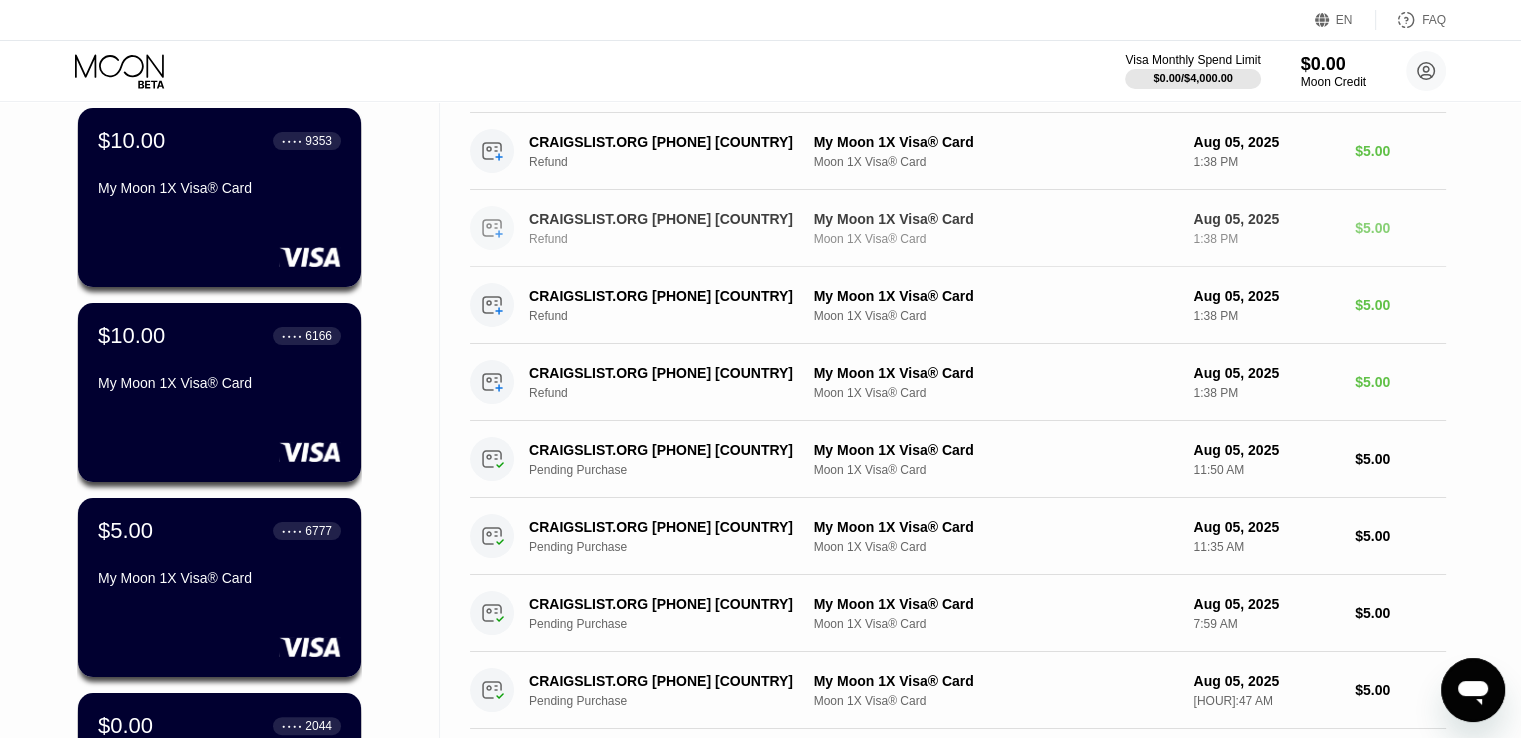 scroll, scrollTop: 300, scrollLeft: 0, axis: vertical 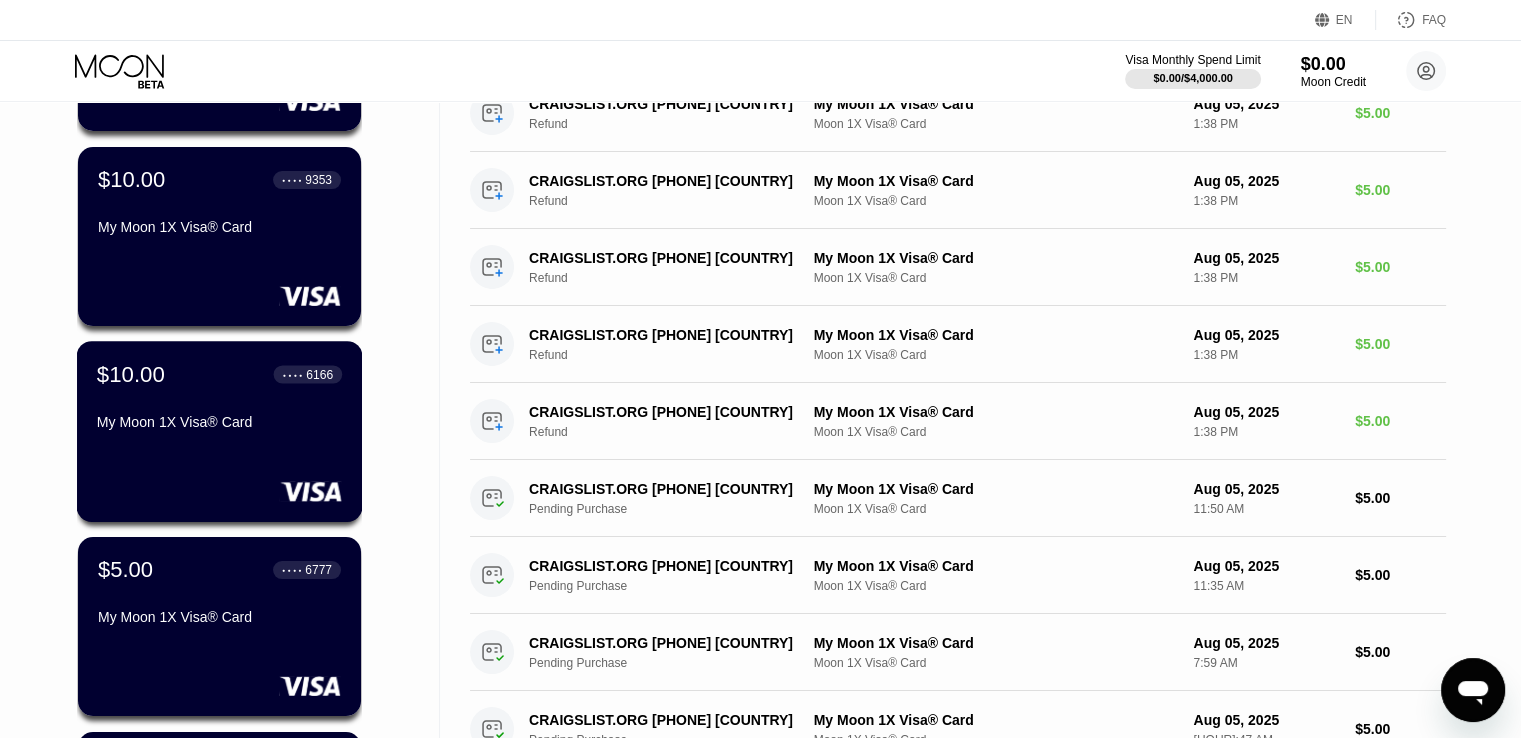 click on "$10.00 ● ● ● ● 6166" at bounding box center [219, 374] 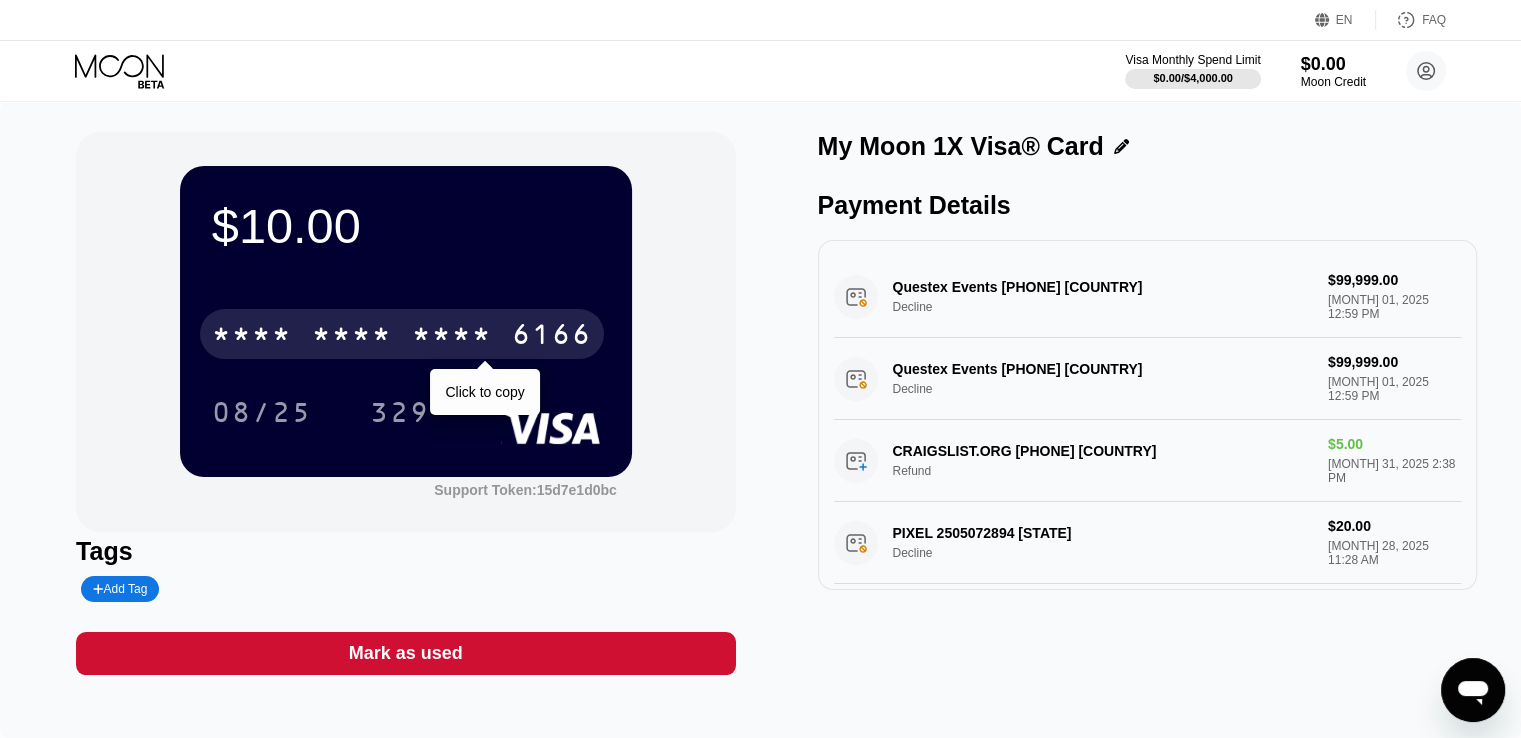 click on "* * * * * * * * * * * * 6166" at bounding box center [402, 334] 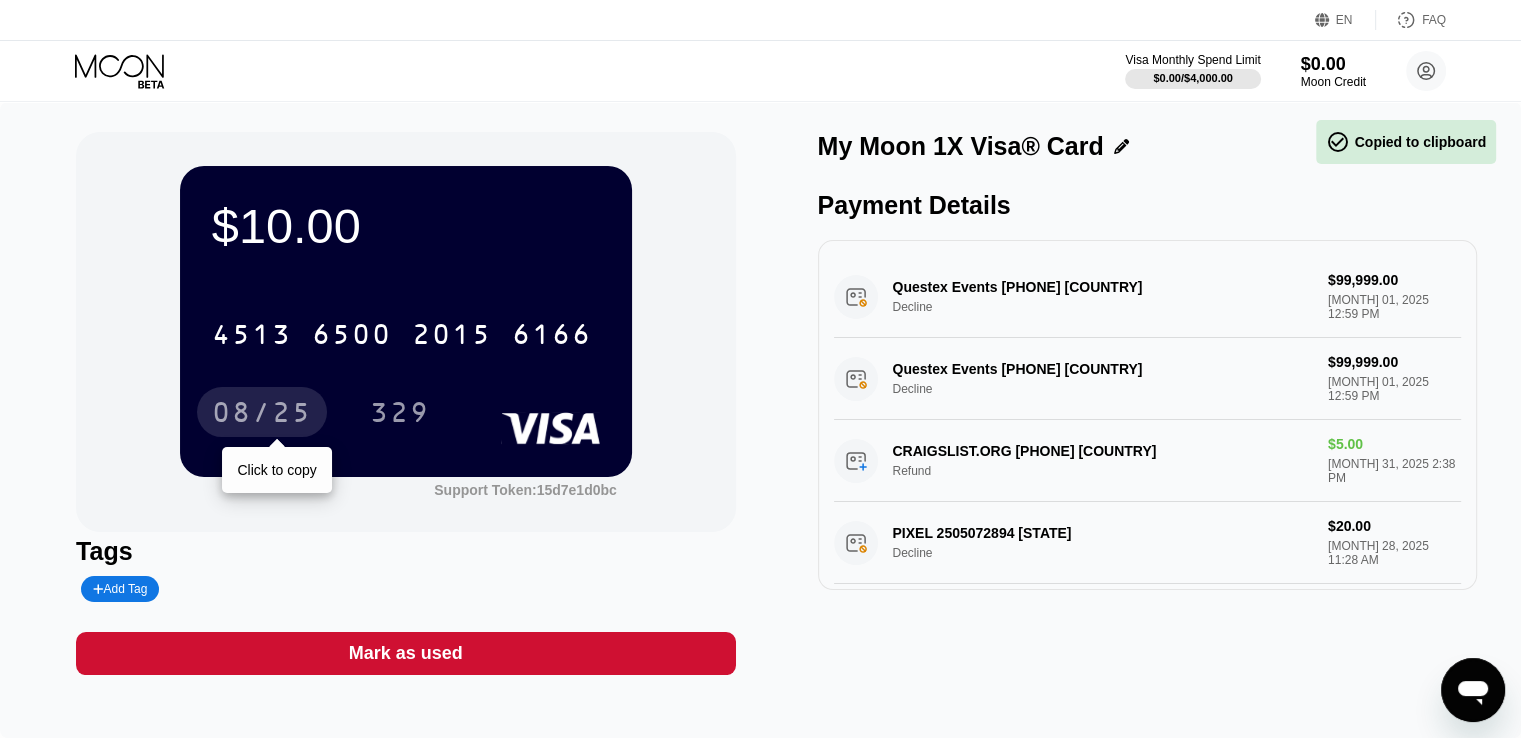 click on "08/25" at bounding box center (262, 415) 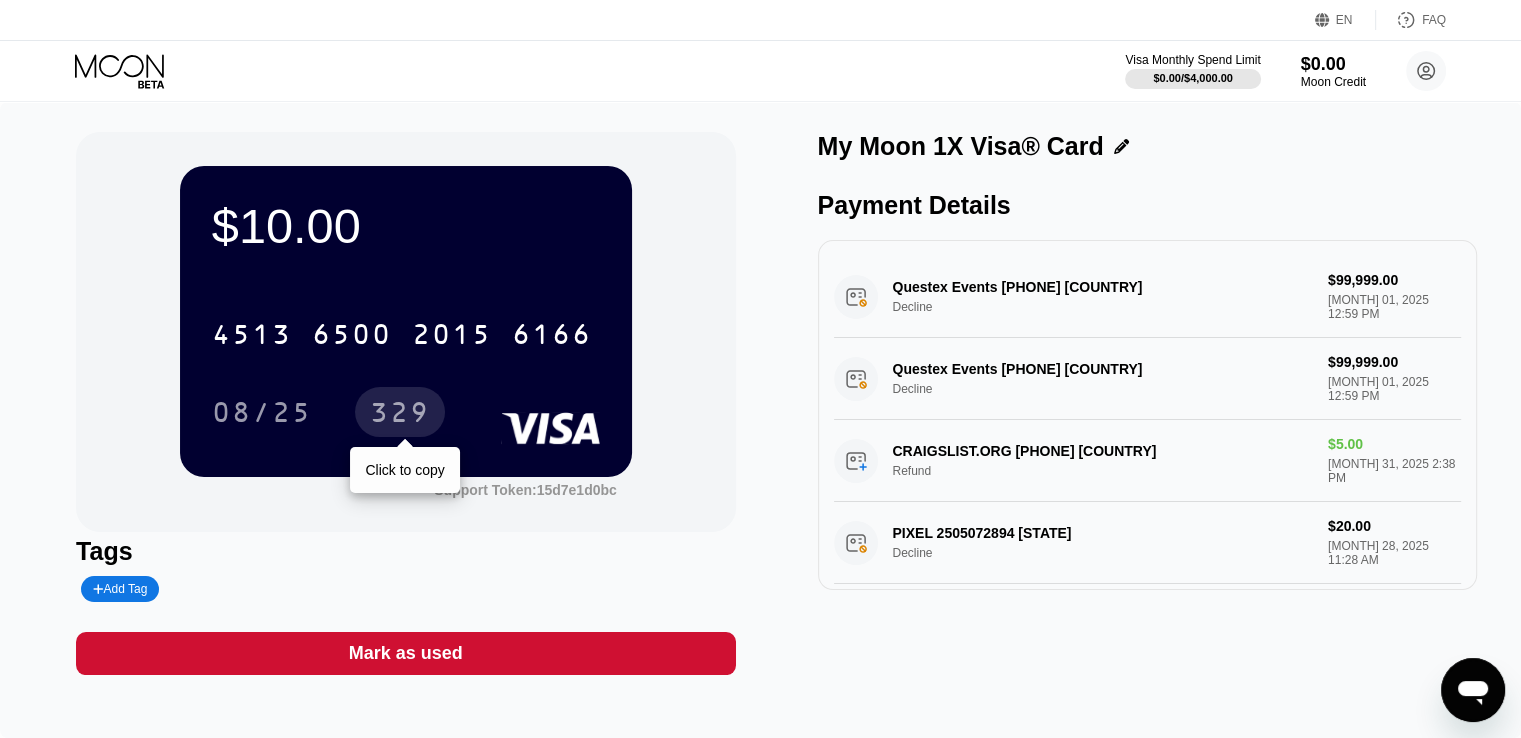 click on "329" at bounding box center [400, 415] 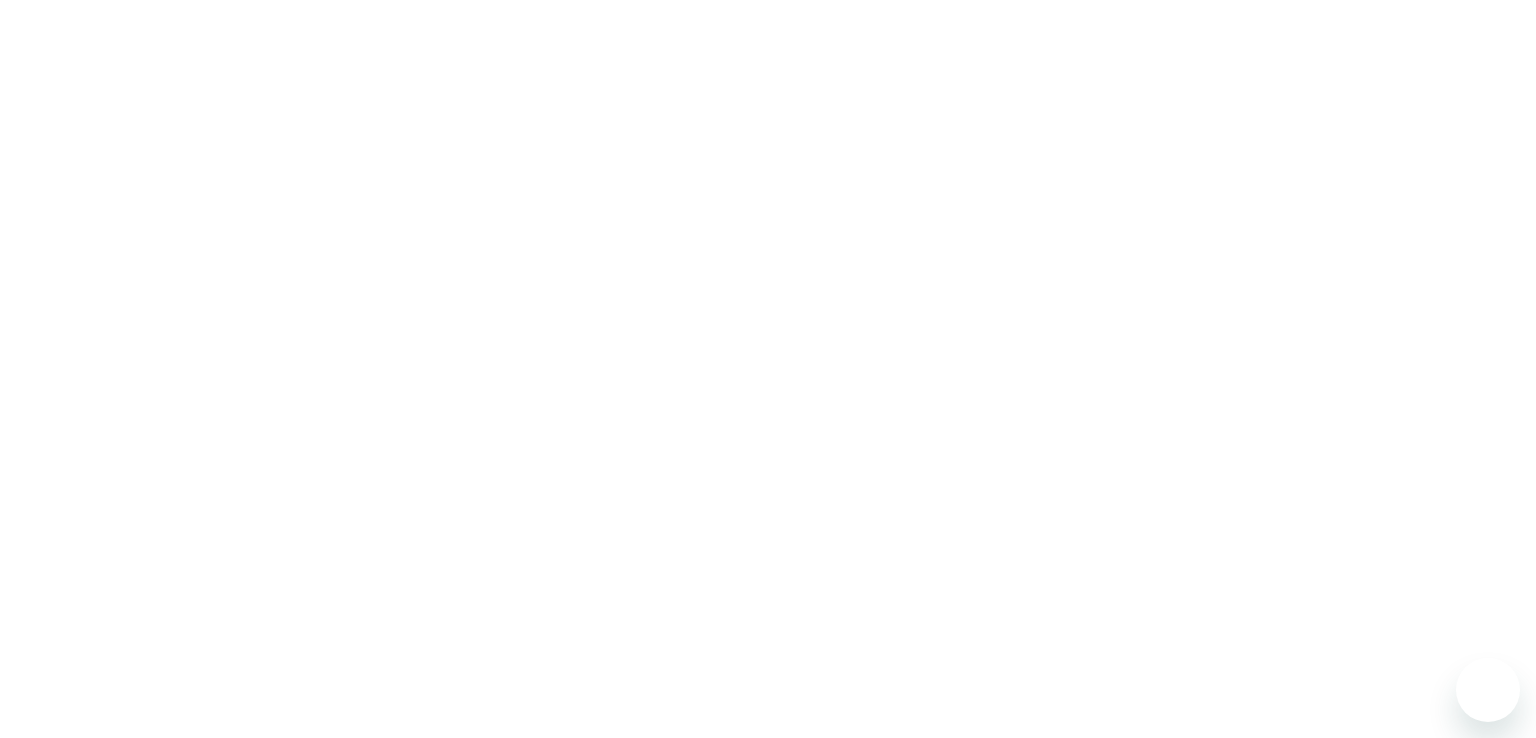scroll, scrollTop: 0, scrollLeft: 0, axis: both 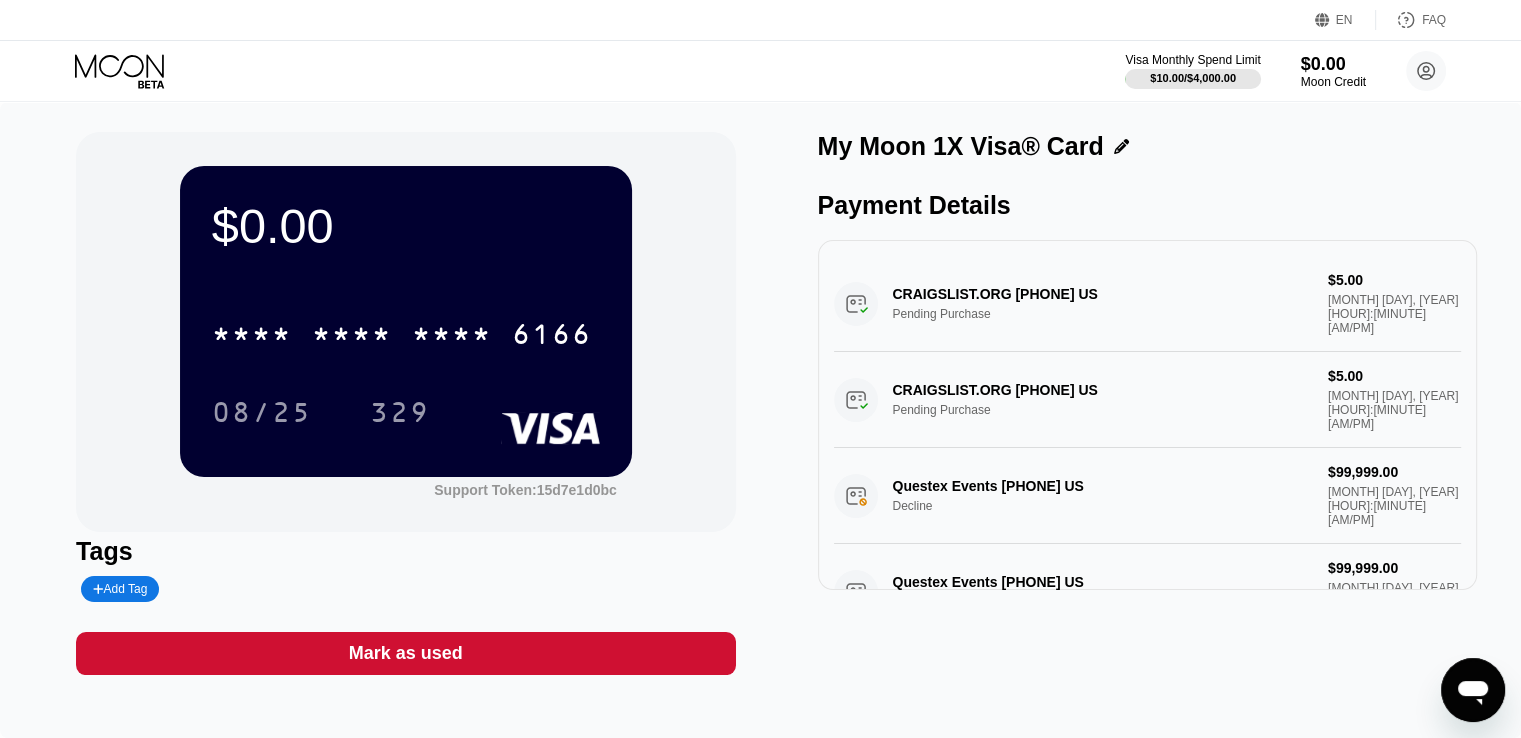 click on "Visa Monthly Spend Limit $10.00 / $4,000.00 $0.00 Moon Credit Alexa Lewis lewisalexa37@gmail.com  Home Settings Support Careers About Us Log out Privacy policy Terms" at bounding box center [760, 71] 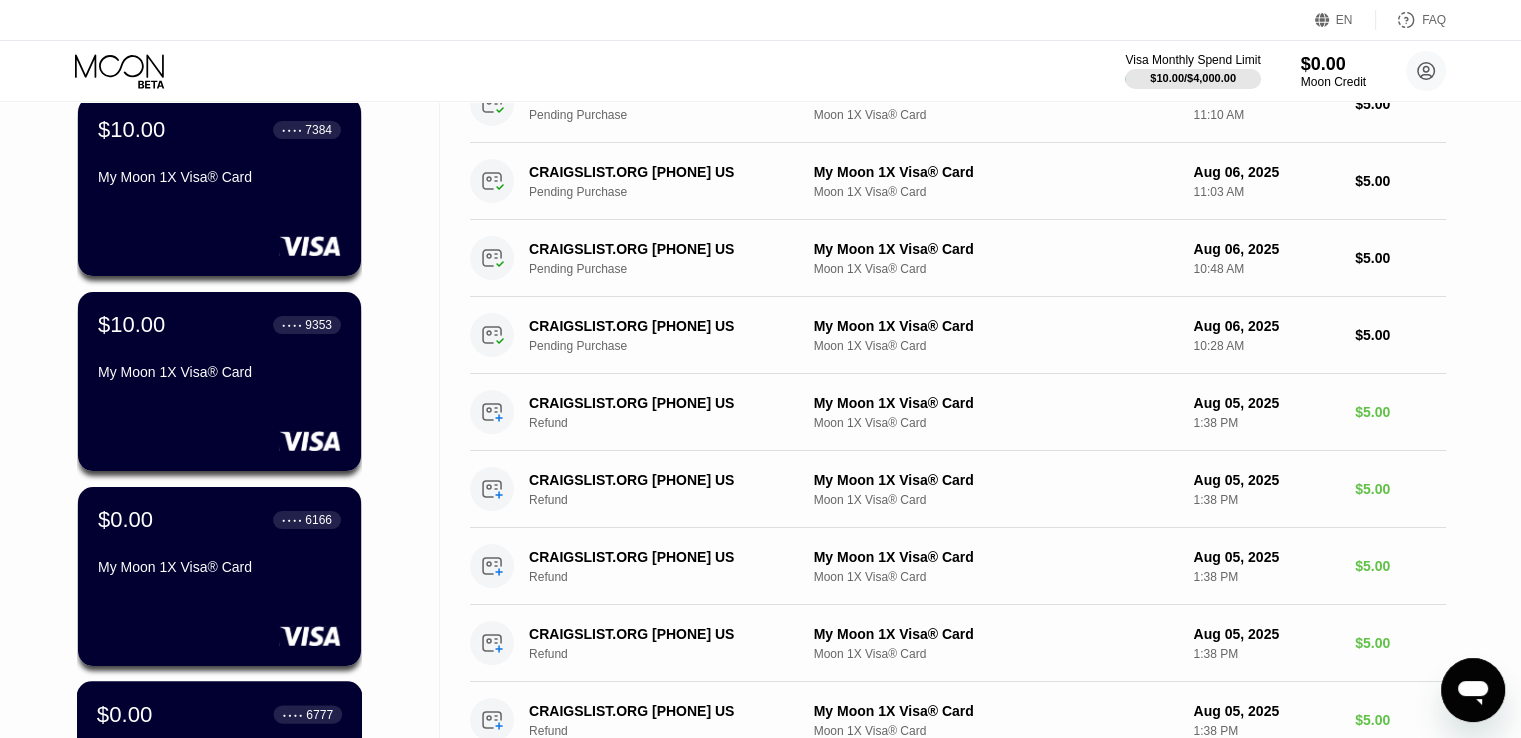scroll, scrollTop: 0, scrollLeft: 0, axis: both 